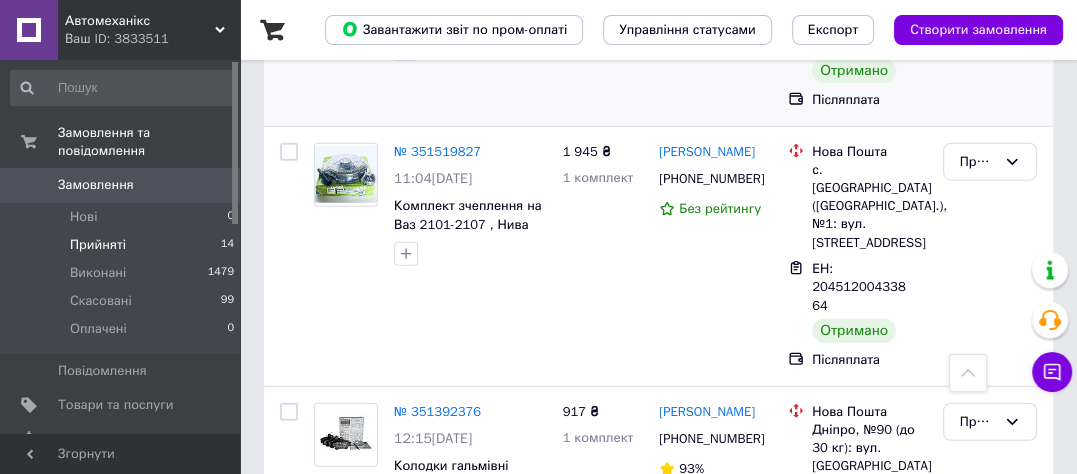 scroll, scrollTop: 3200, scrollLeft: 0, axis: vertical 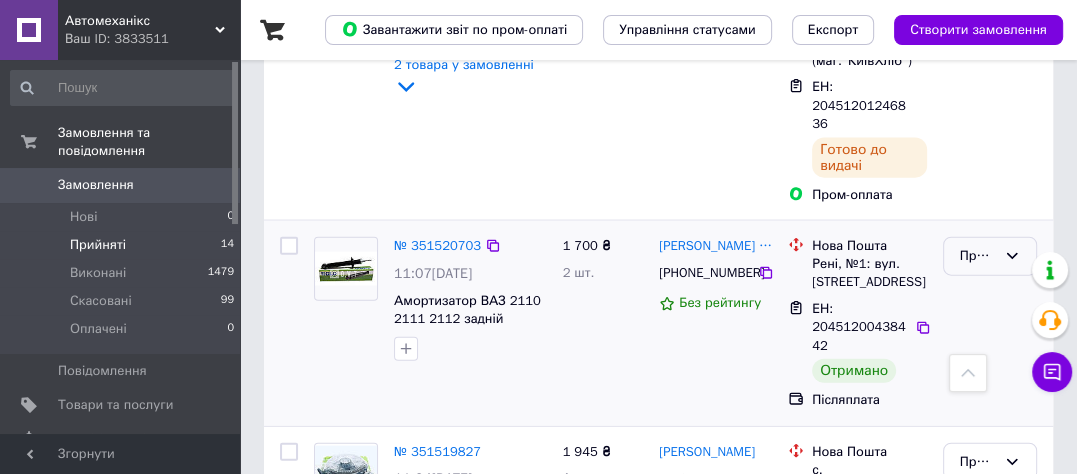 click on "Прийнято" at bounding box center [978, 256] 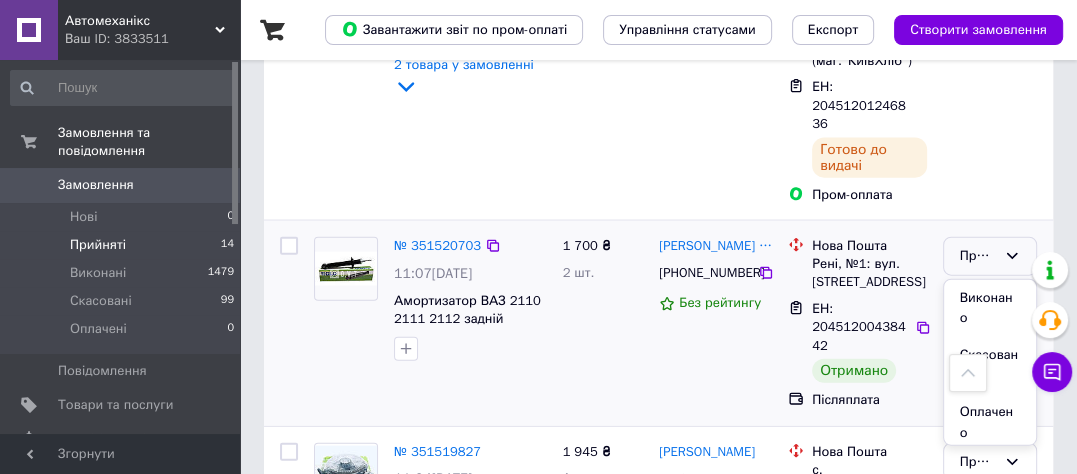 drag, startPoint x: 989, startPoint y: 233, endPoint x: 827, endPoint y: 287, distance: 170.763 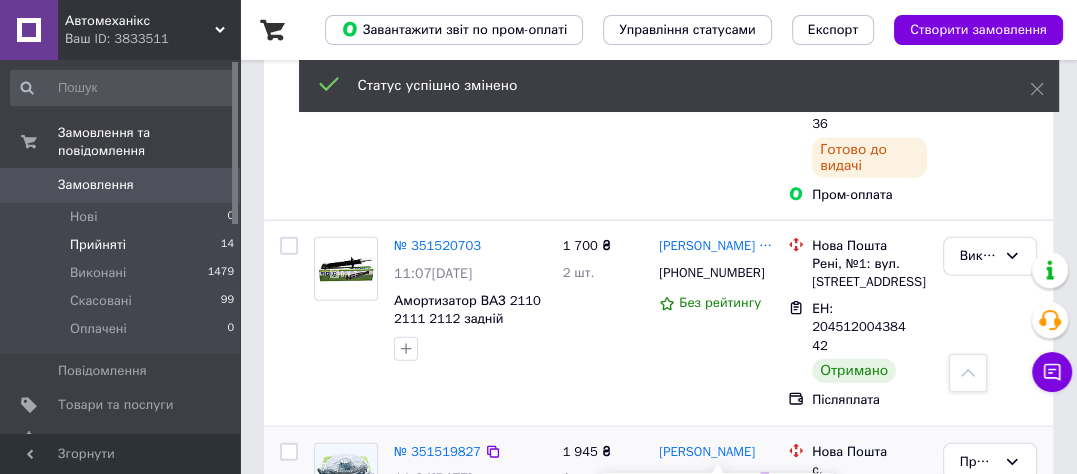 scroll, scrollTop: 3400, scrollLeft: 0, axis: vertical 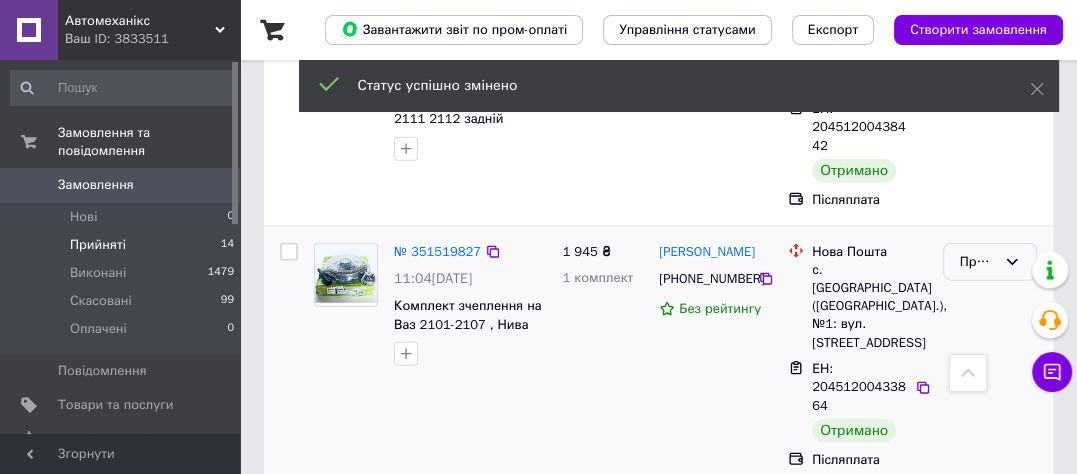 click on "Прийнято" at bounding box center [978, 262] 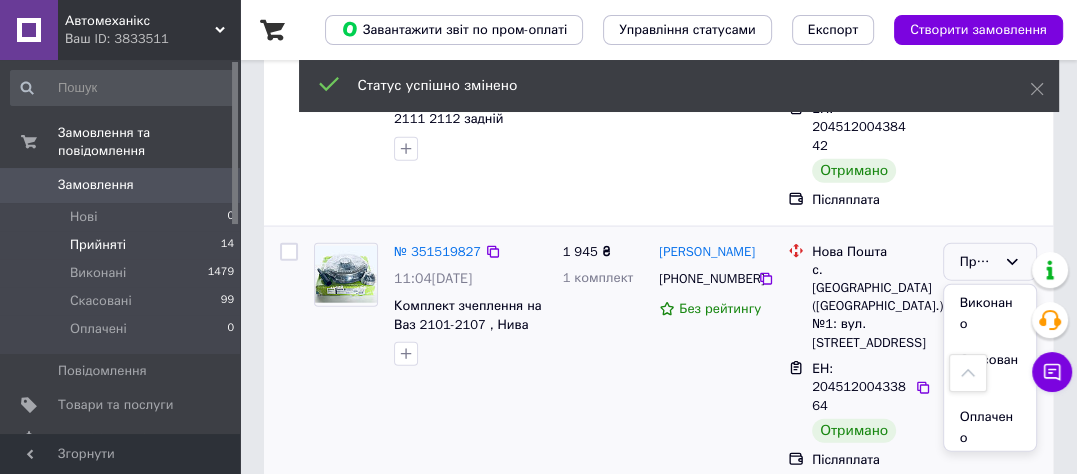 drag, startPoint x: 985, startPoint y: 241, endPoint x: 874, endPoint y: 282, distance: 118.33005 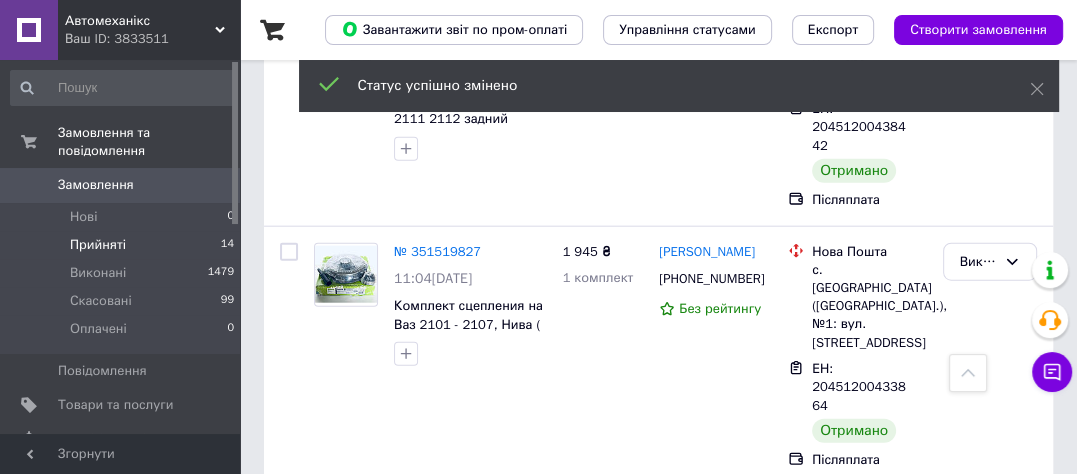 scroll, scrollTop: 3620, scrollLeft: 0, axis: vertical 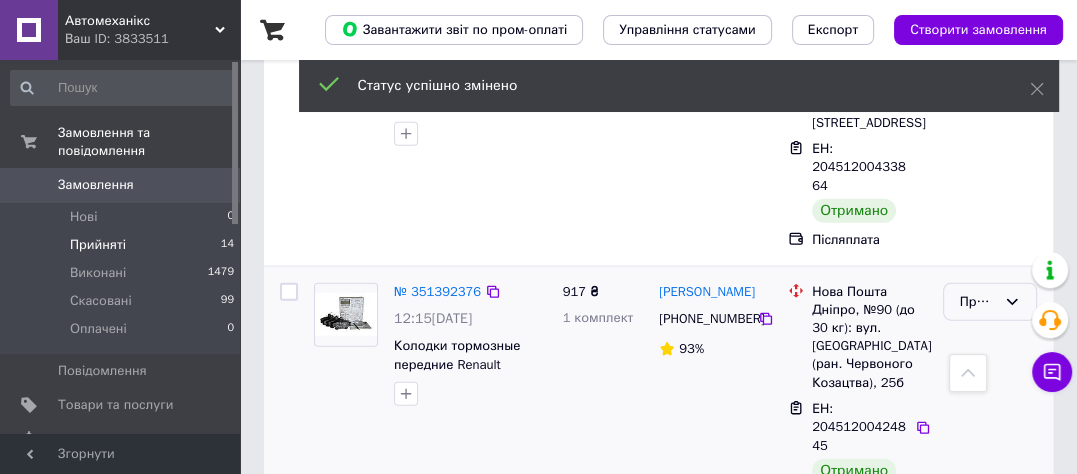 drag, startPoint x: 985, startPoint y: 223, endPoint x: 982, endPoint y: 240, distance: 17.262676 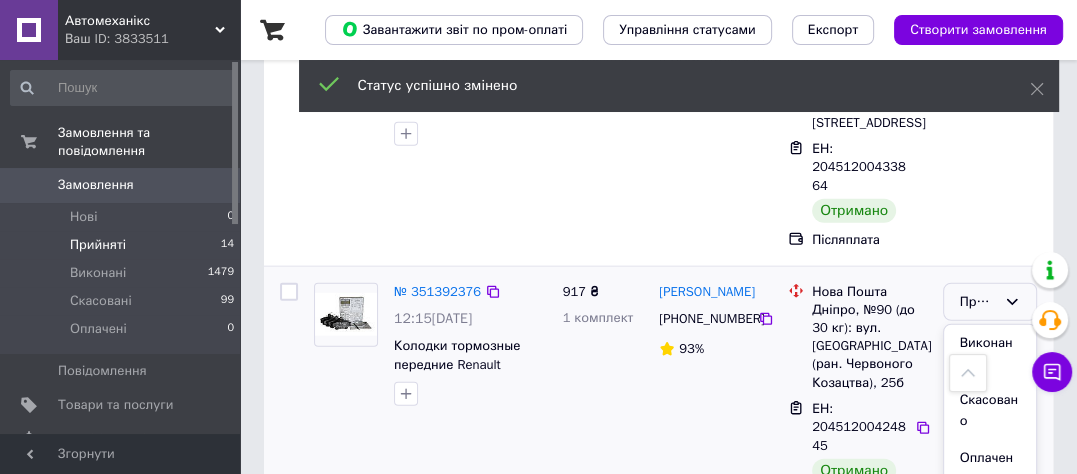 drag, startPoint x: 975, startPoint y: 266, endPoint x: 780, endPoint y: 331, distance: 205.54805 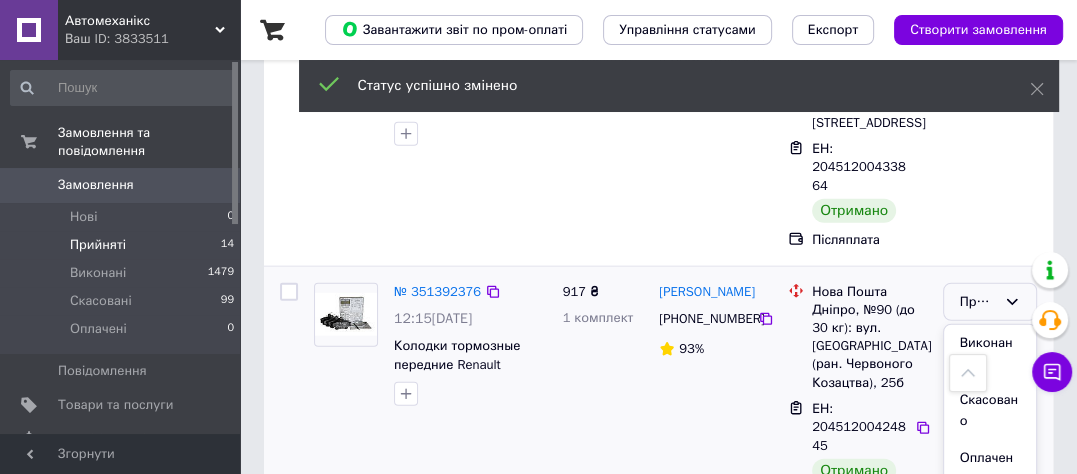 click on "Виконано" at bounding box center (990, 353) 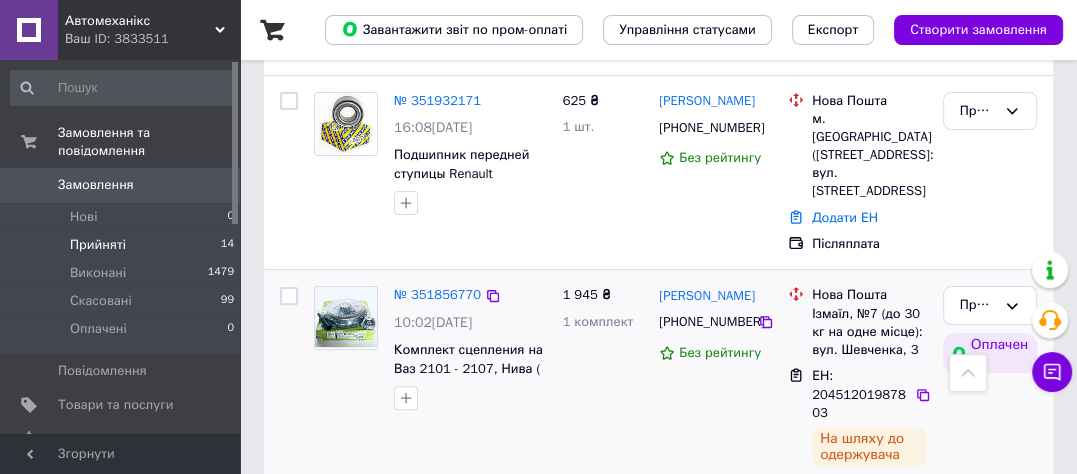 scroll, scrollTop: 600, scrollLeft: 0, axis: vertical 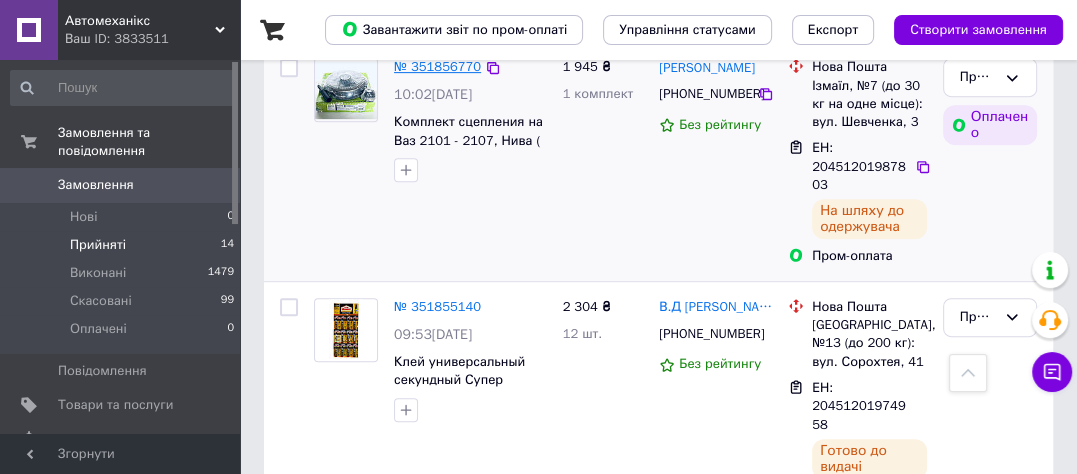 click on "№ 351856770" at bounding box center (437, 66) 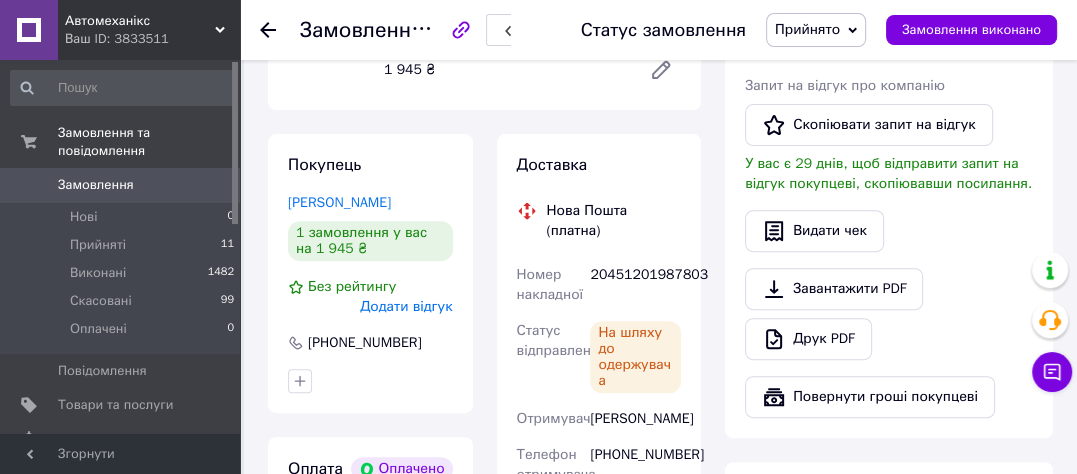 scroll, scrollTop: 500, scrollLeft: 0, axis: vertical 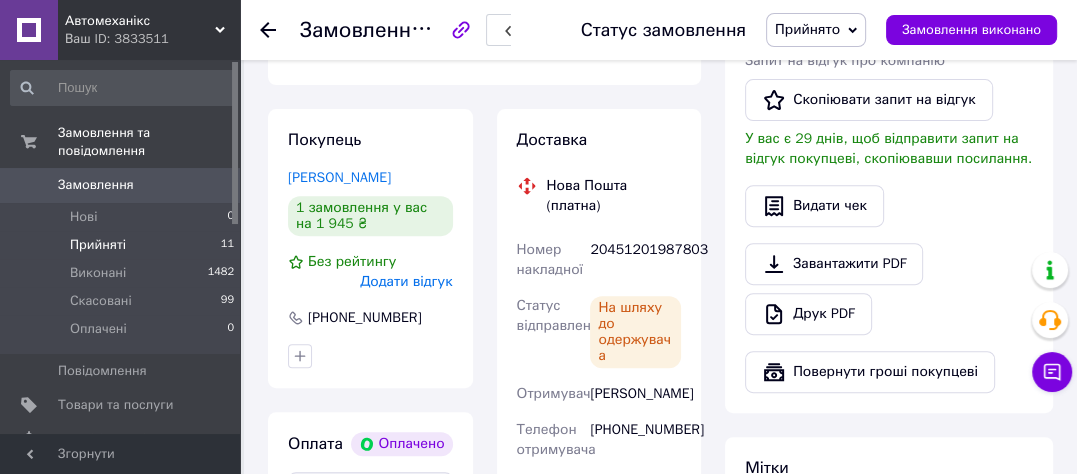 click on "Прийняті" at bounding box center (98, 245) 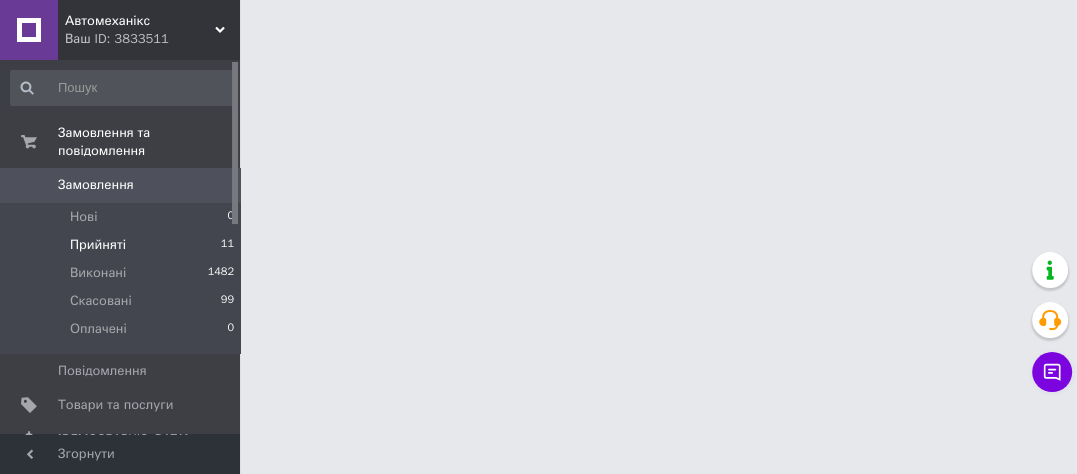 scroll, scrollTop: 0, scrollLeft: 0, axis: both 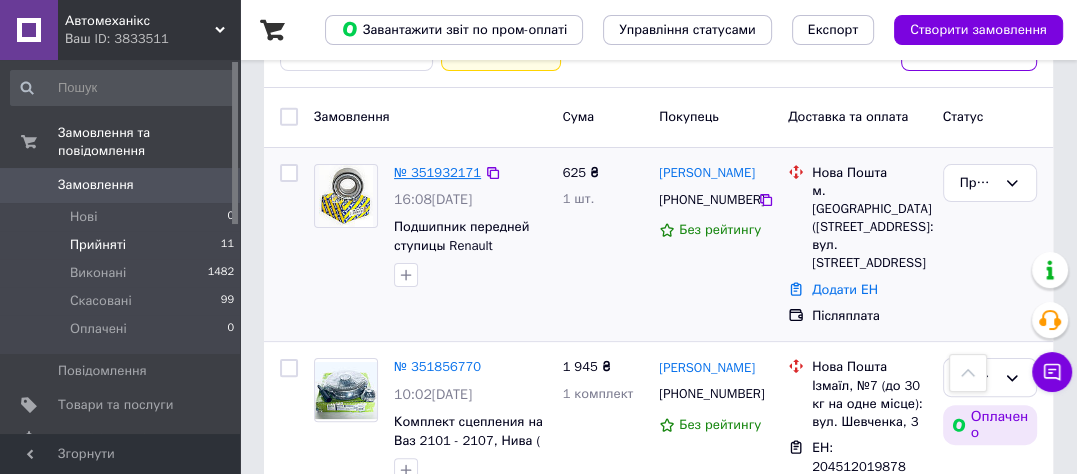 click on "№ 351932171" at bounding box center (437, 172) 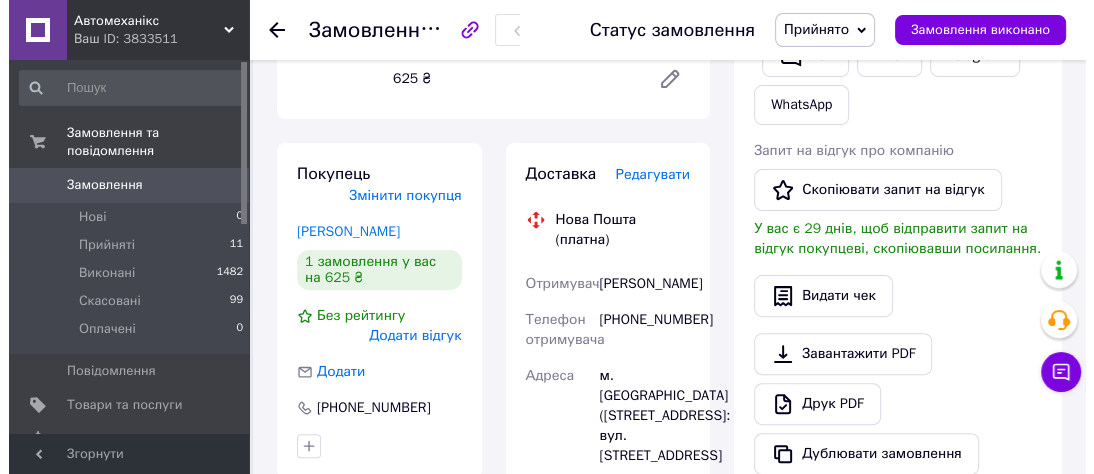 scroll, scrollTop: 400, scrollLeft: 0, axis: vertical 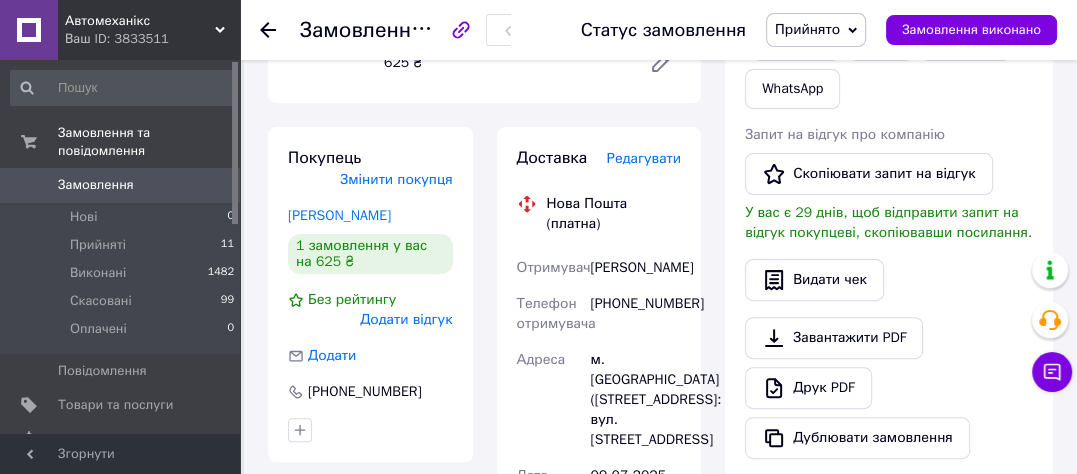 click on "Редагувати" at bounding box center (644, 158) 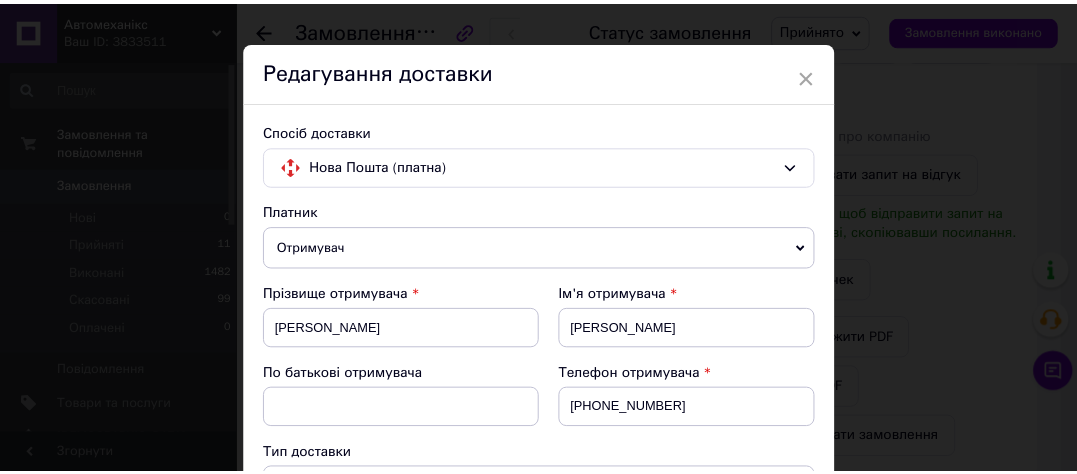 scroll, scrollTop: 0, scrollLeft: 0, axis: both 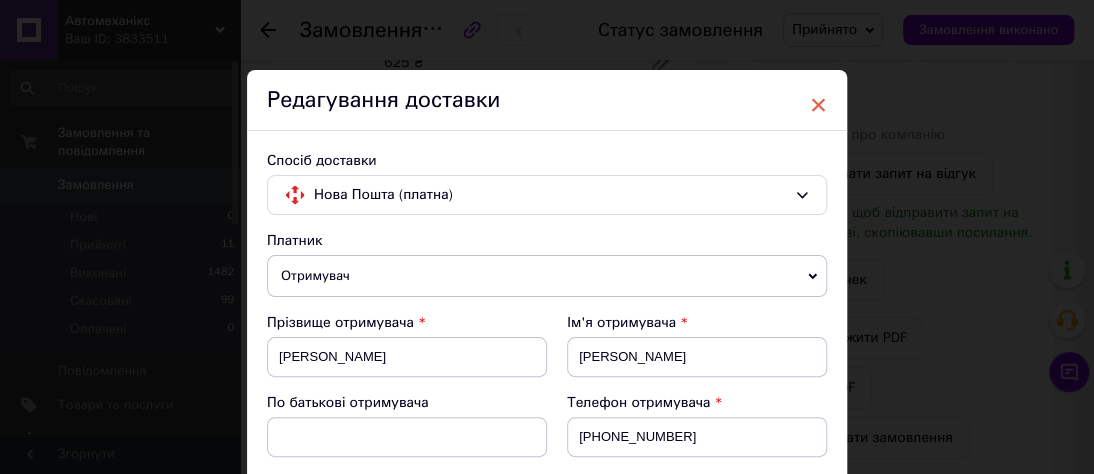 click on "×" at bounding box center [818, 105] 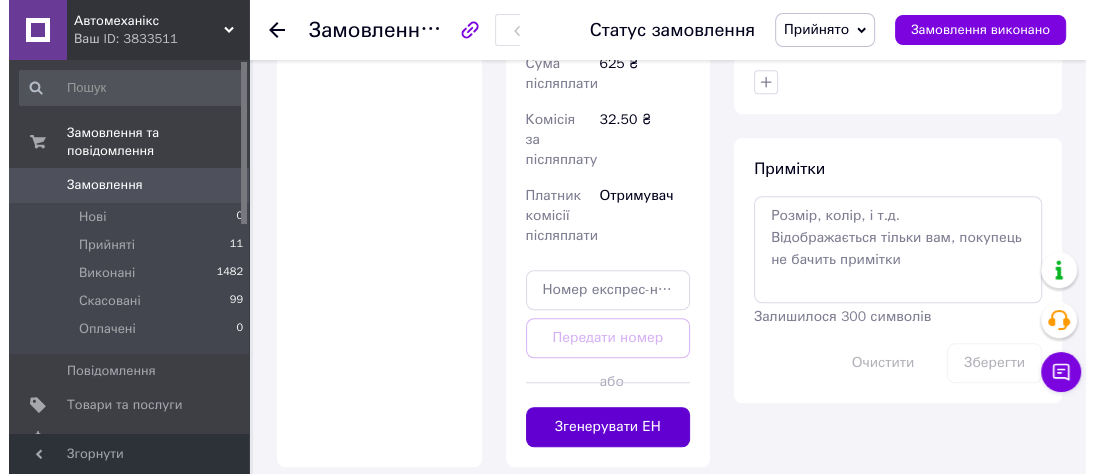 scroll, scrollTop: 1000, scrollLeft: 0, axis: vertical 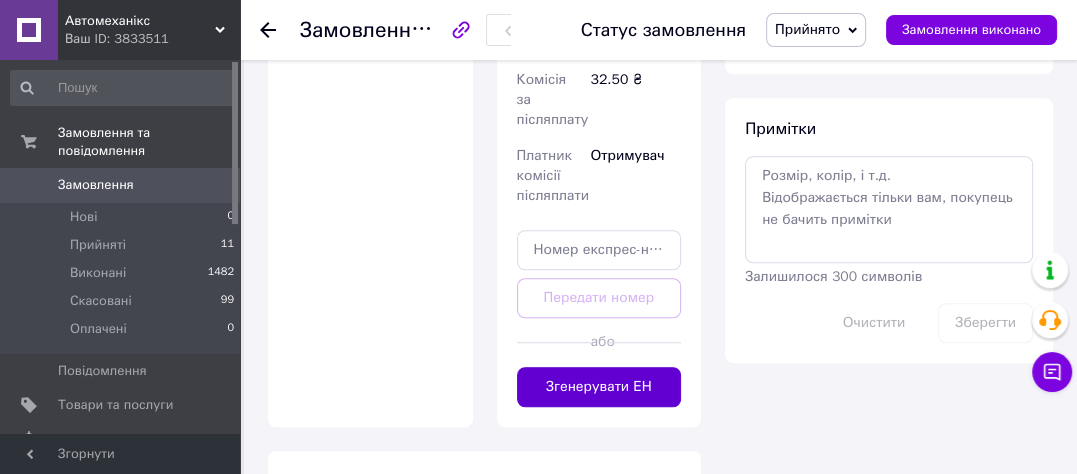 click on "Згенерувати ЕН" at bounding box center (599, 387) 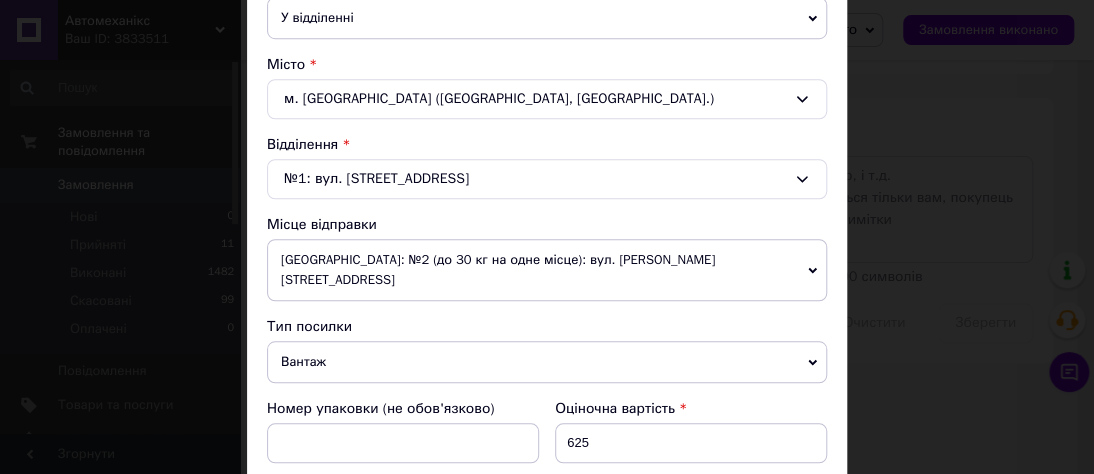 scroll, scrollTop: 800, scrollLeft: 0, axis: vertical 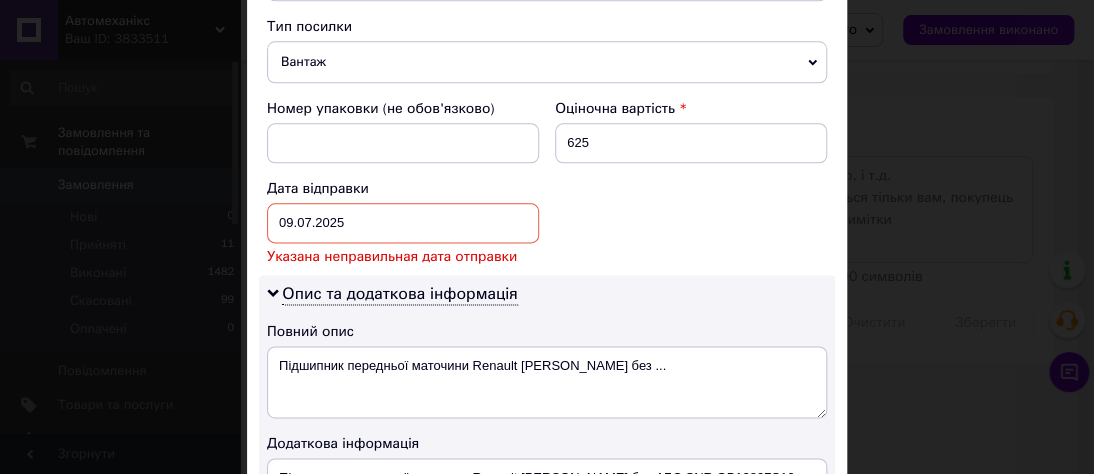 click on "[DATE] < 2025 > < Июль > Пн Вт Ср Чт Пт Сб Вс 30 1 2 3 4 5 6 7 8 9 10 11 12 13 14 15 16 17 18 19 20 21 22 23 24 25 26 27 28 29 30 31 1 2 3 4 5 6 7 8 9 10" at bounding box center (403, 223) 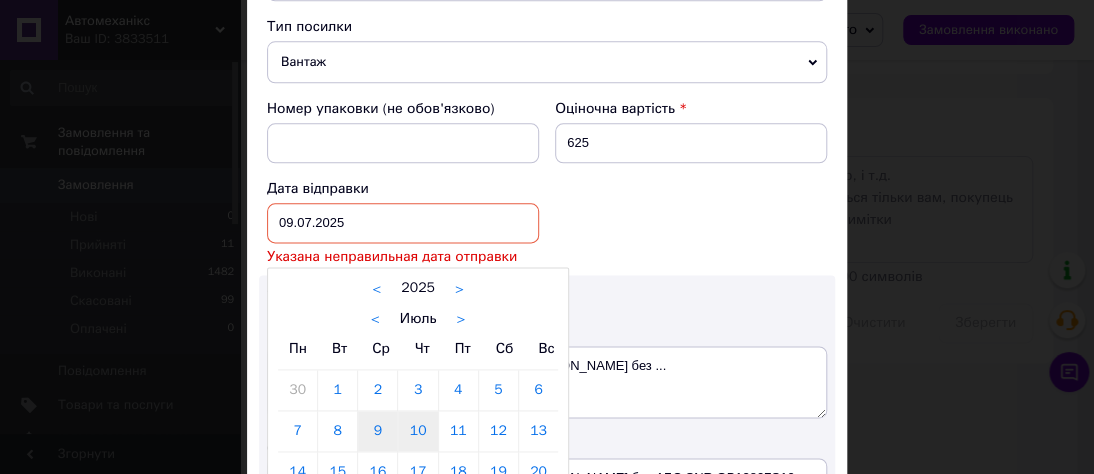 click on "10" at bounding box center (417, 431) 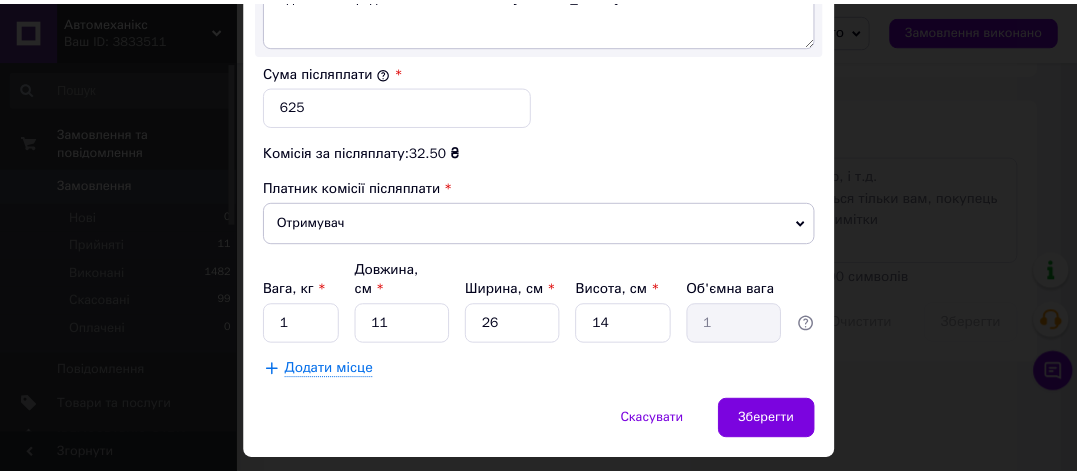 scroll, scrollTop: 1268, scrollLeft: 0, axis: vertical 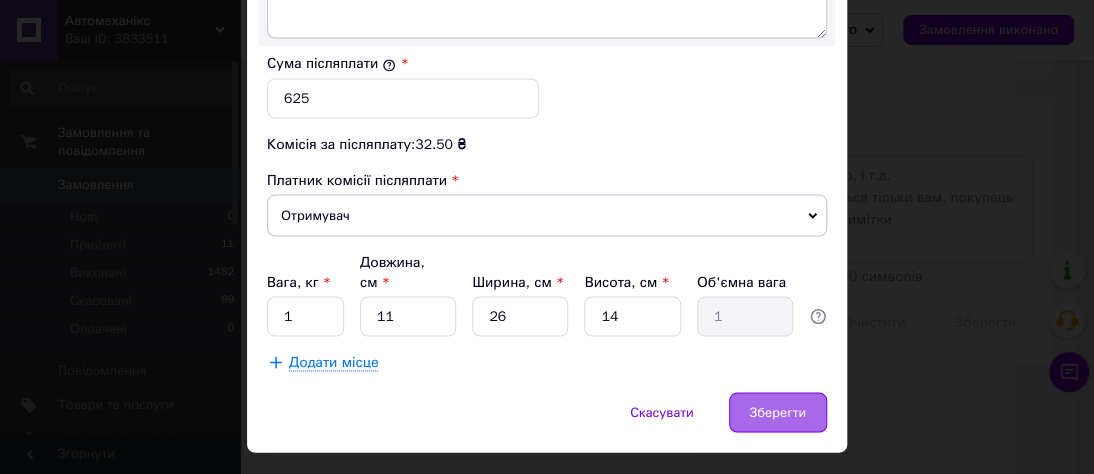 click on "Зберегти" at bounding box center [778, 412] 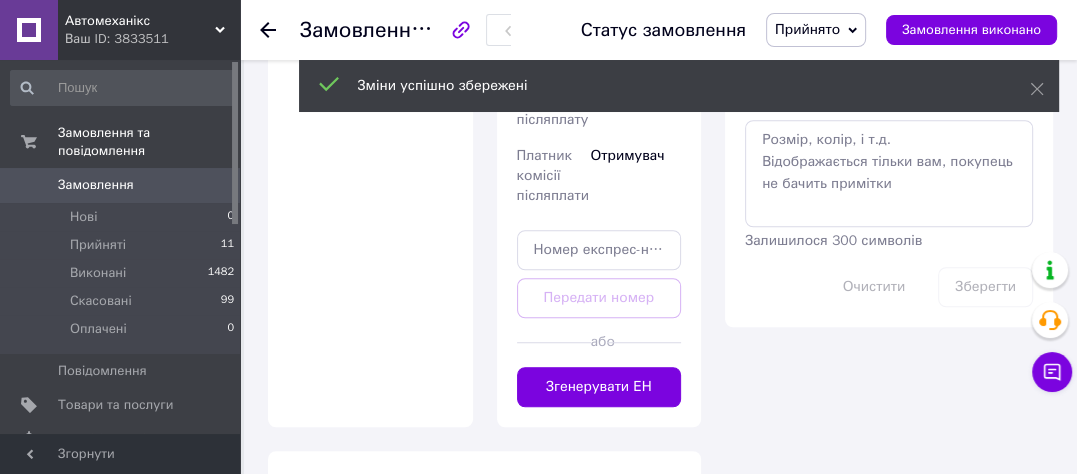 scroll, scrollTop: 1, scrollLeft: 0, axis: vertical 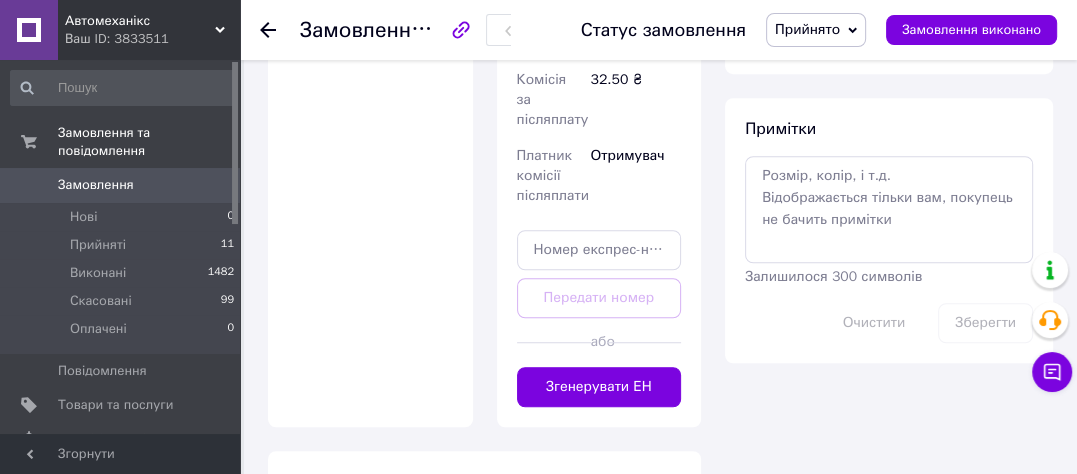 click on "Згенерувати ЕН" at bounding box center (599, 387) 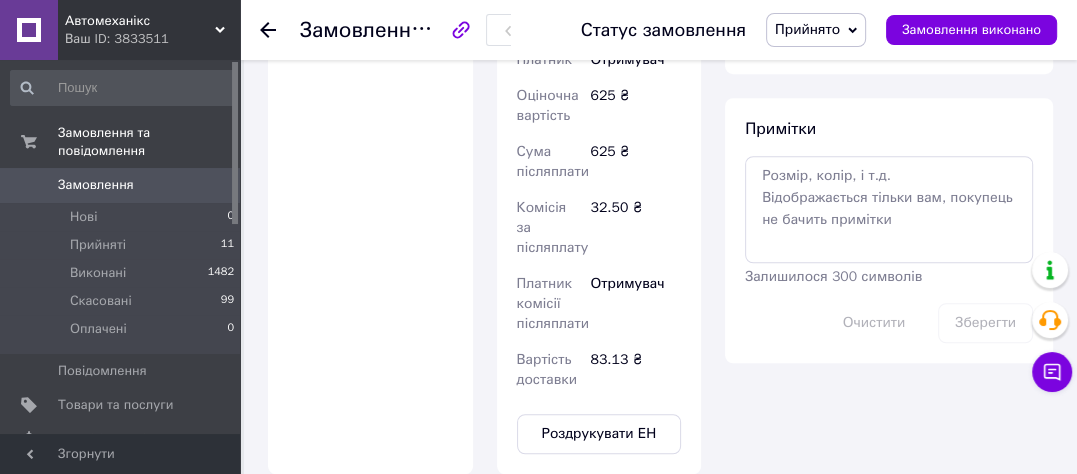 scroll, scrollTop: 50, scrollLeft: 0, axis: vertical 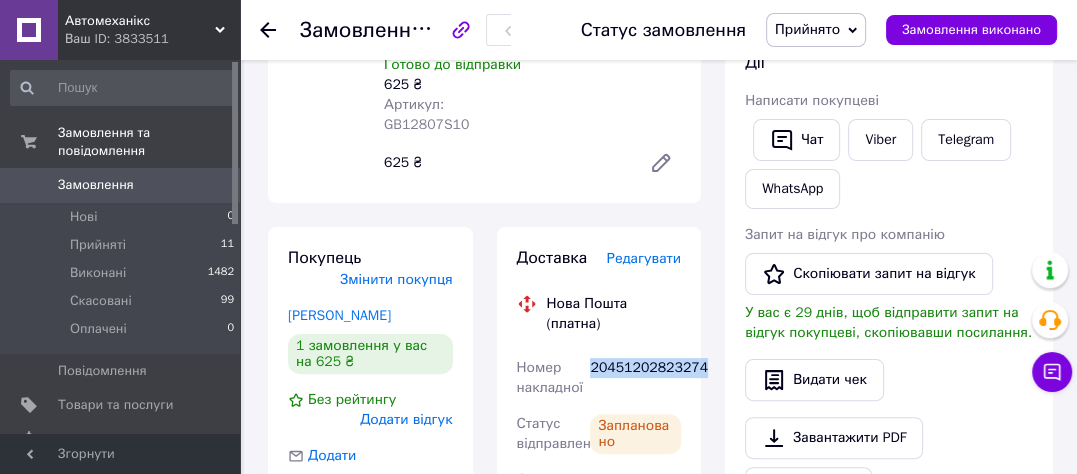 drag, startPoint x: 696, startPoint y: 308, endPoint x: 589, endPoint y: 318, distance: 107.46627 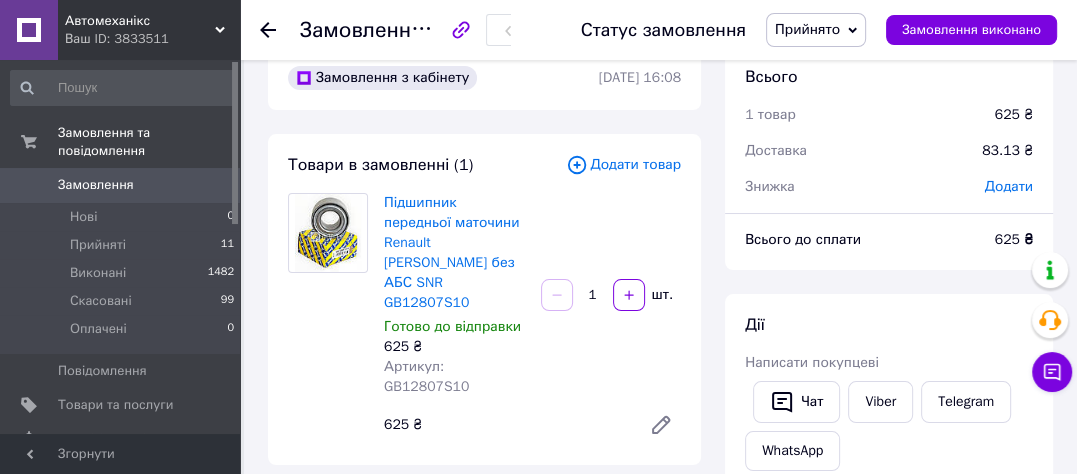 scroll, scrollTop: 0, scrollLeft: 0, axis: both 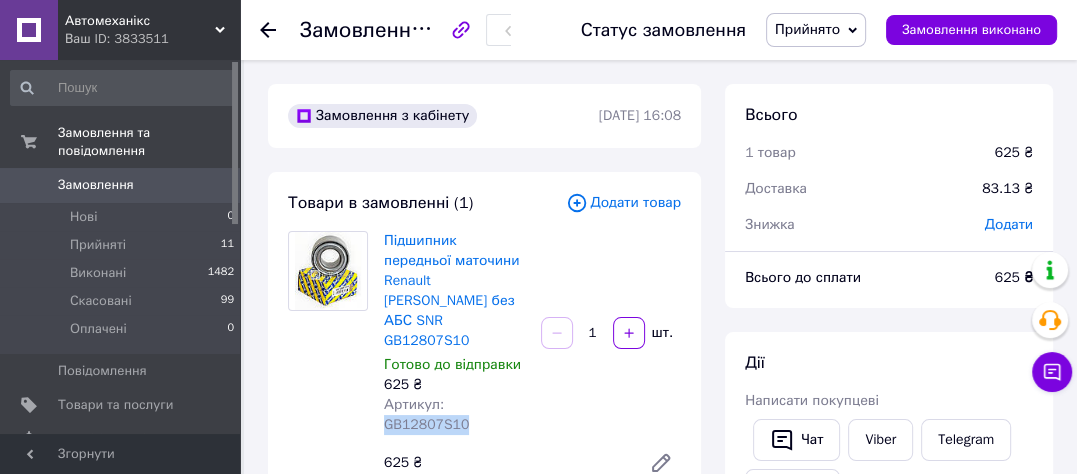 drag, startPoint x: 508, startPoint y: 362, endPoint x: 441, endPoint y: 366, distance: 67.11929 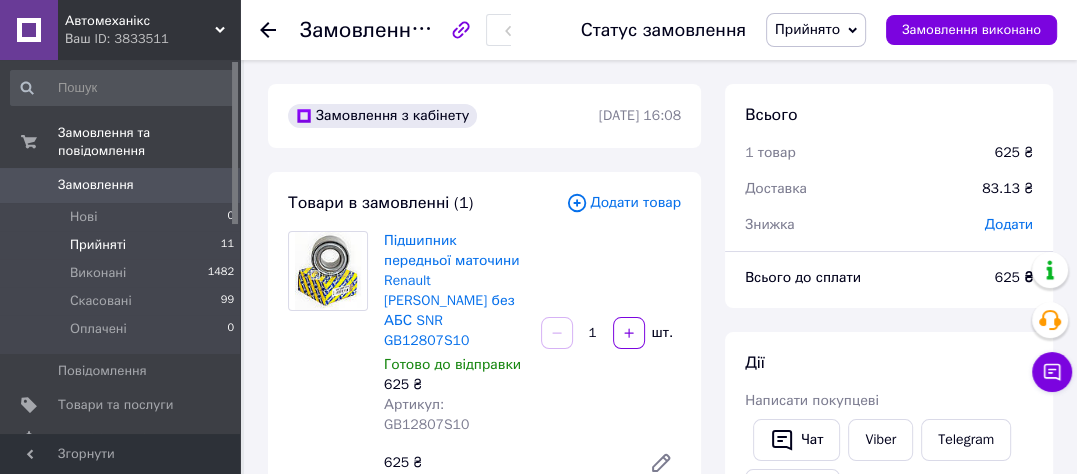 click on "Прийняті" at bounding box center (98, 245) 